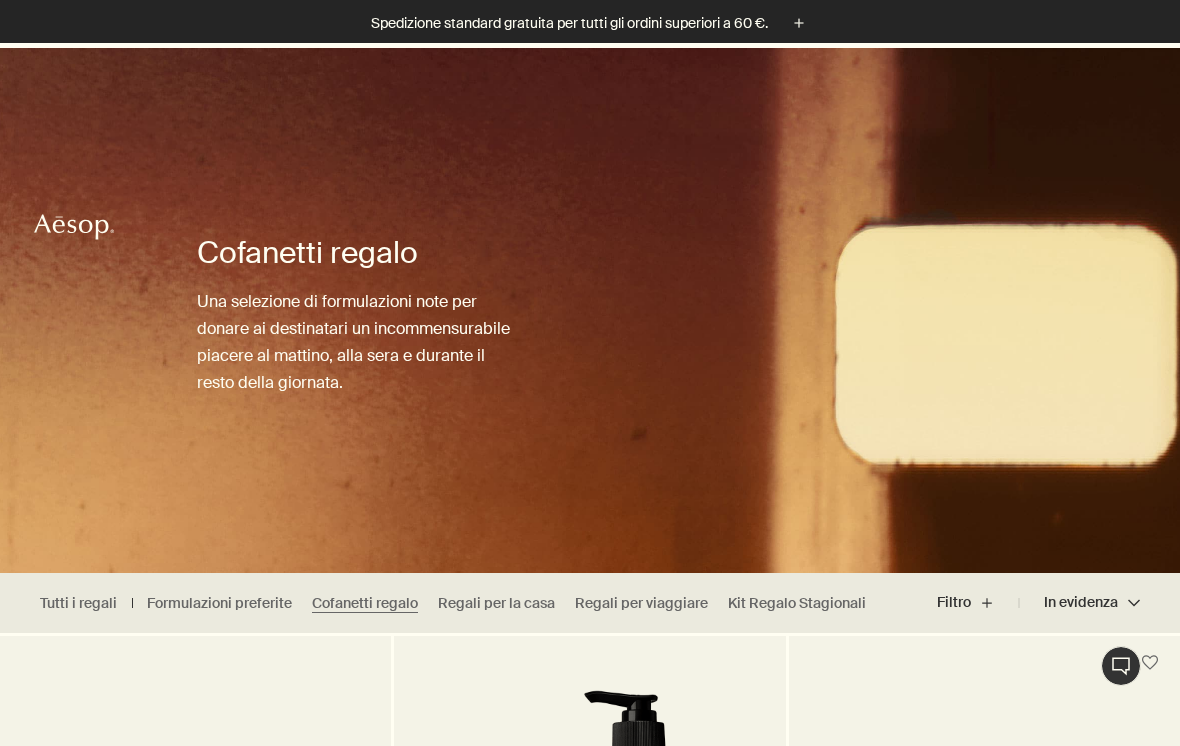scroll, scrollTop: 489, scrollLeft: 0, axis: vertical 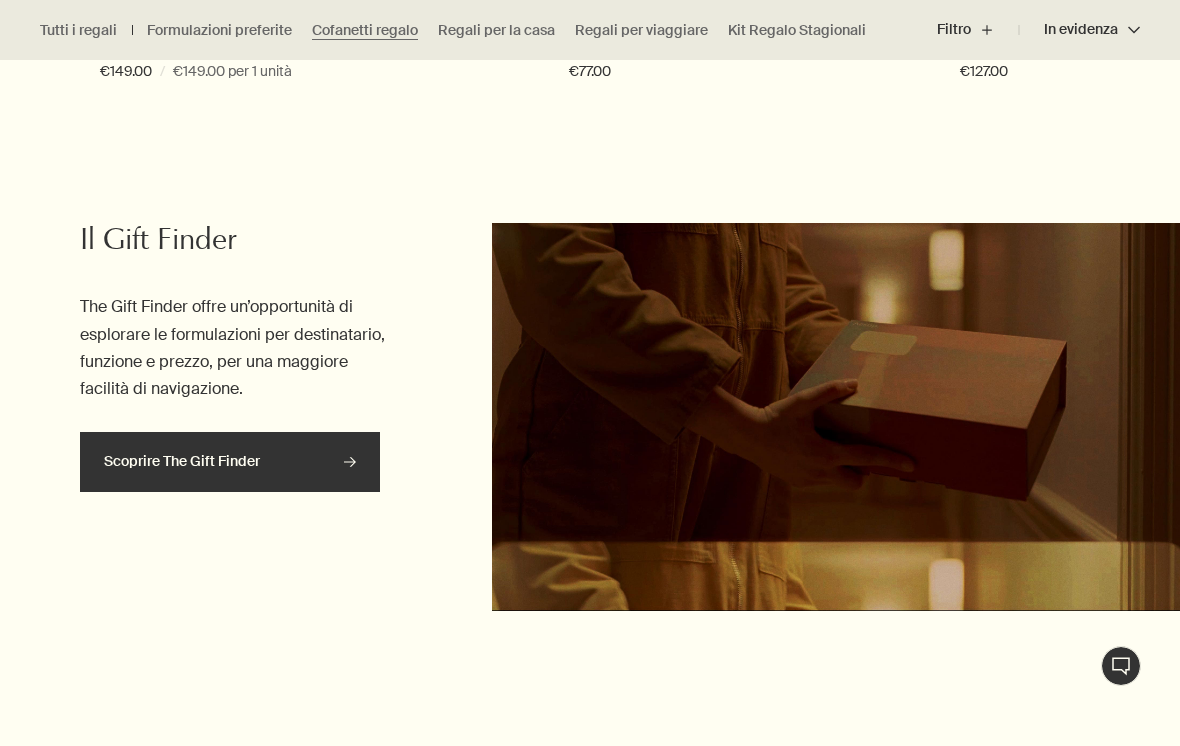 click on "Scoprire The Gift Finder   rightArrow" at bounding box center (230, 462) 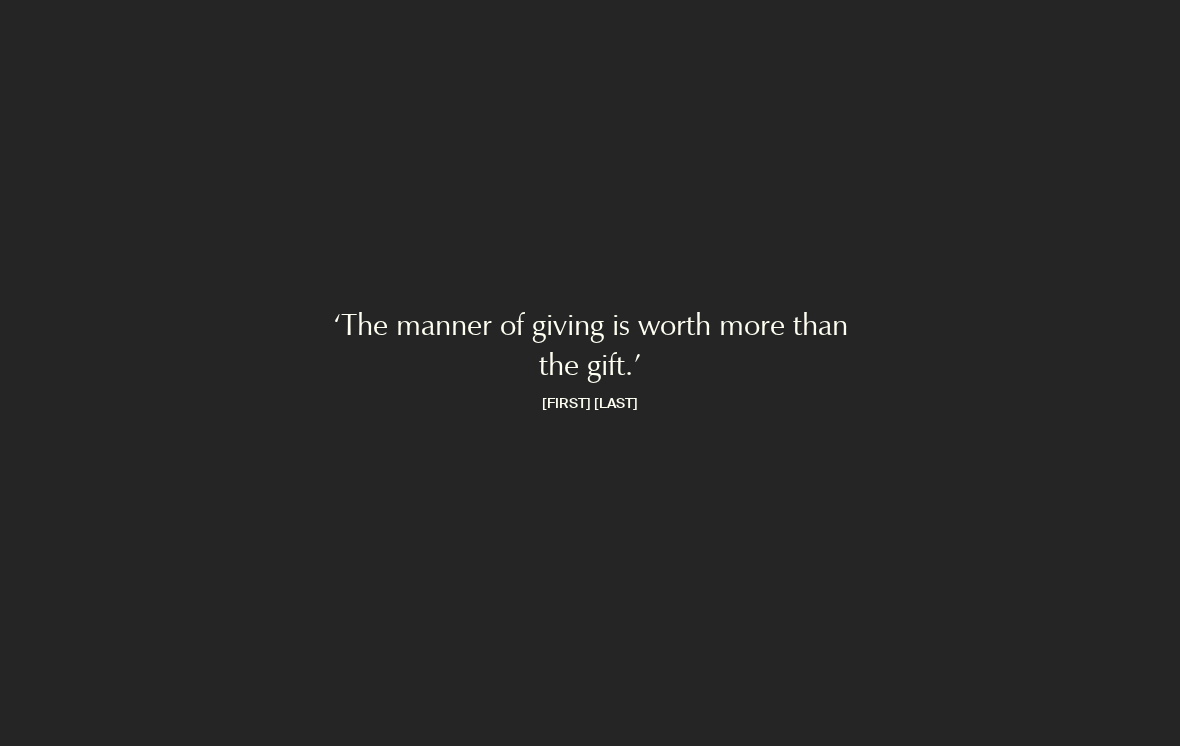 scroll, scrollTop: 0, scrollLeft: 0, axis: both 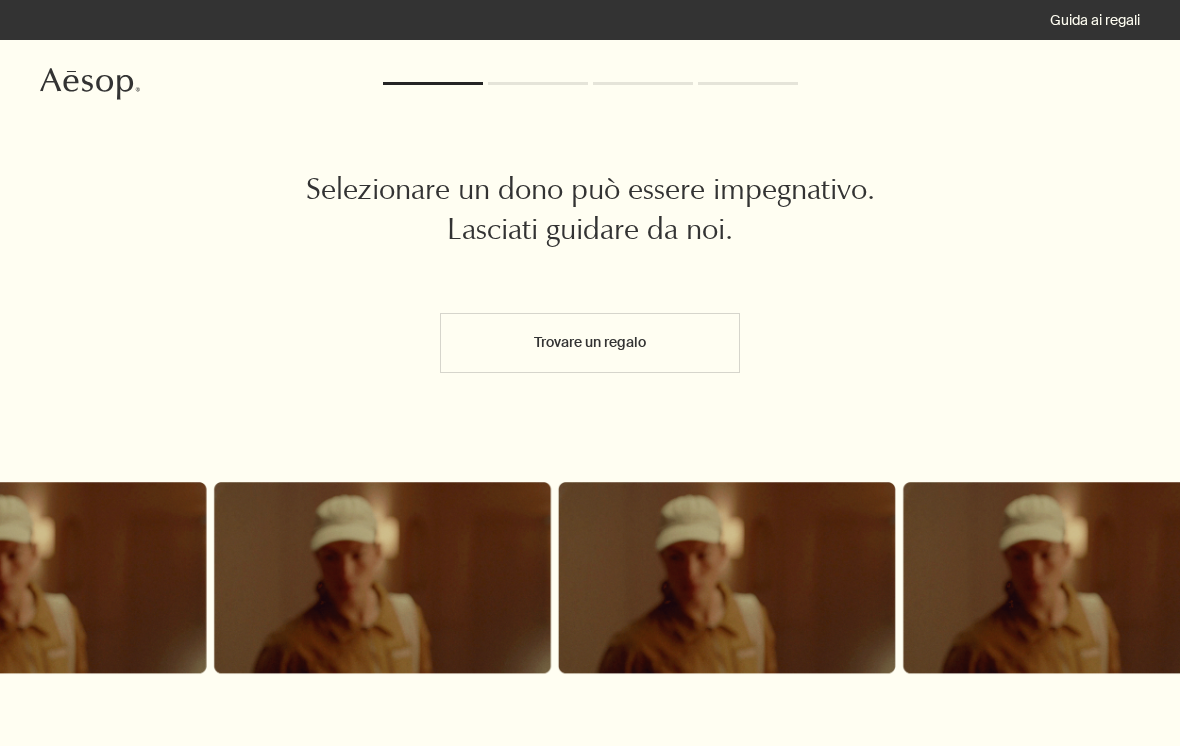 click on "Trovare un regalo" at bounding box center (590, 344) 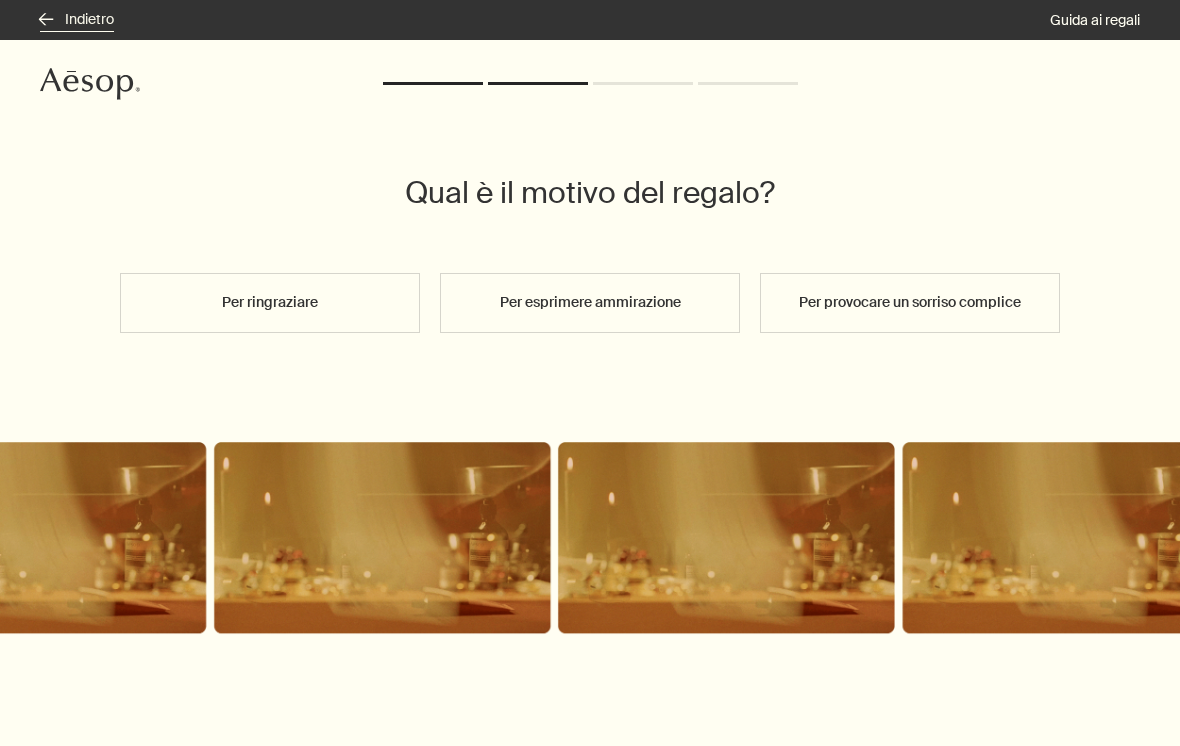 click on "rightArrow   Indietro" at bounding box center [77, 20] 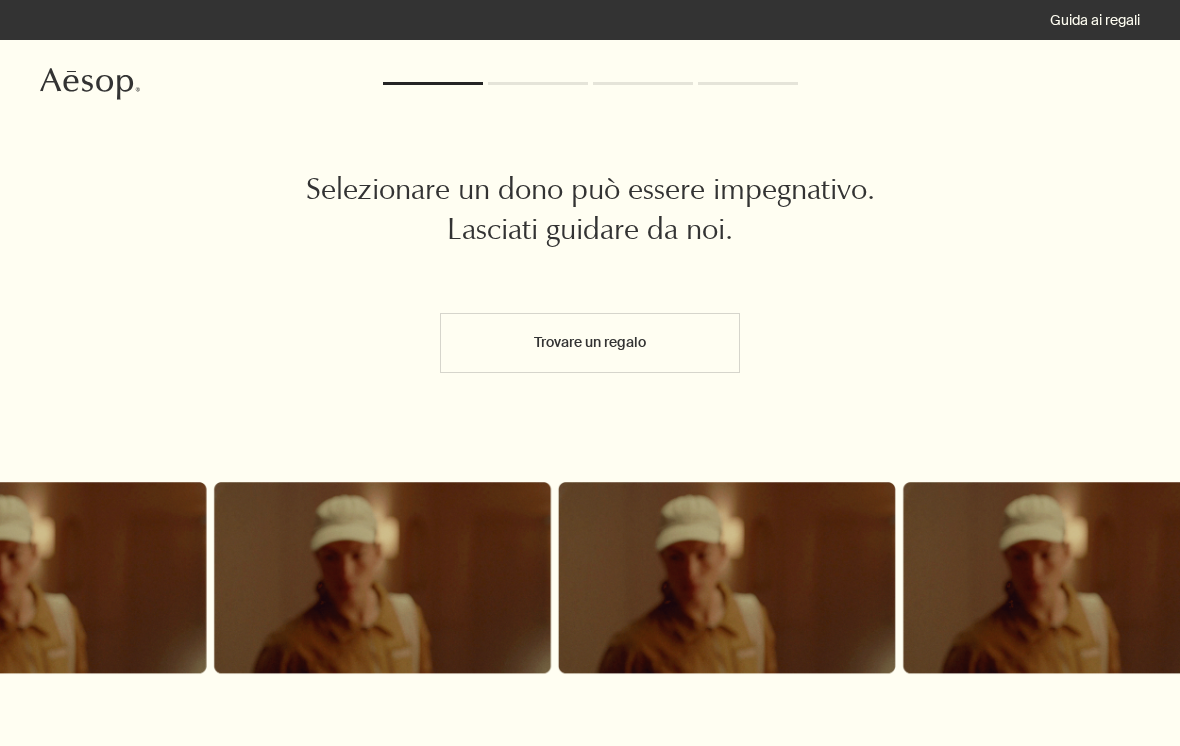 scroll, scrollTop: 0, scrollLeft: 0, axis: both 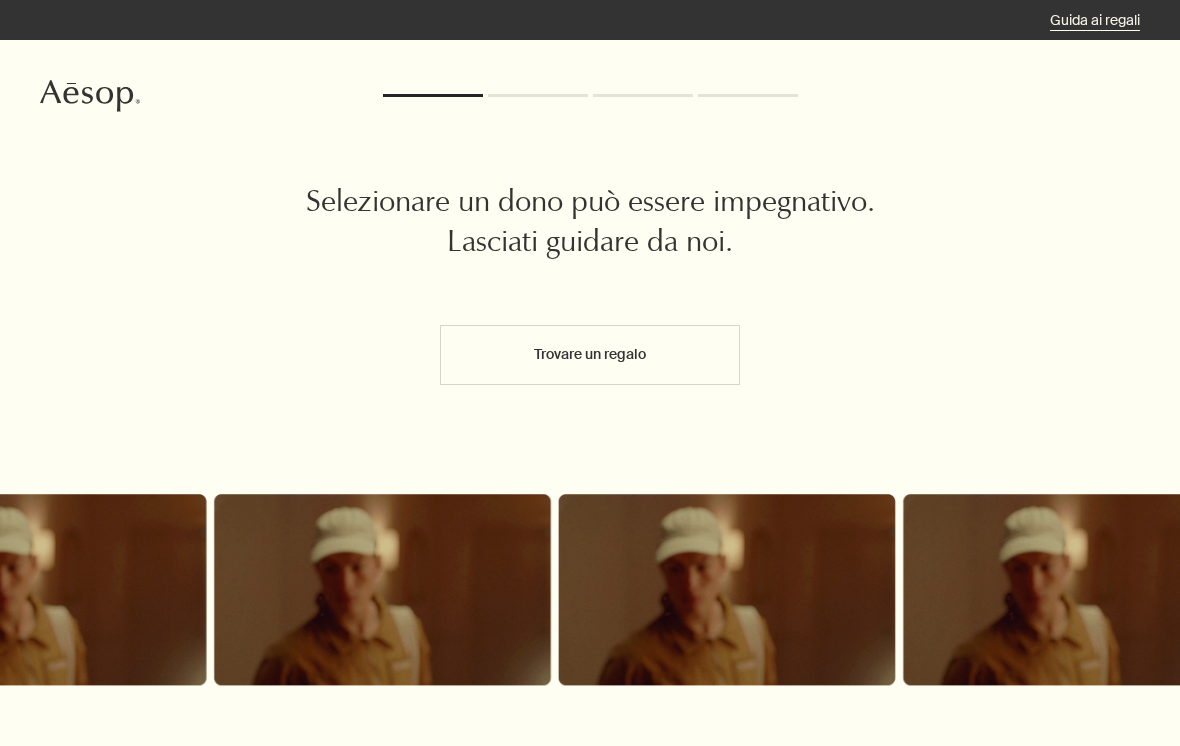 click on "Guida ai regali" at bounding box center [1095, 20] 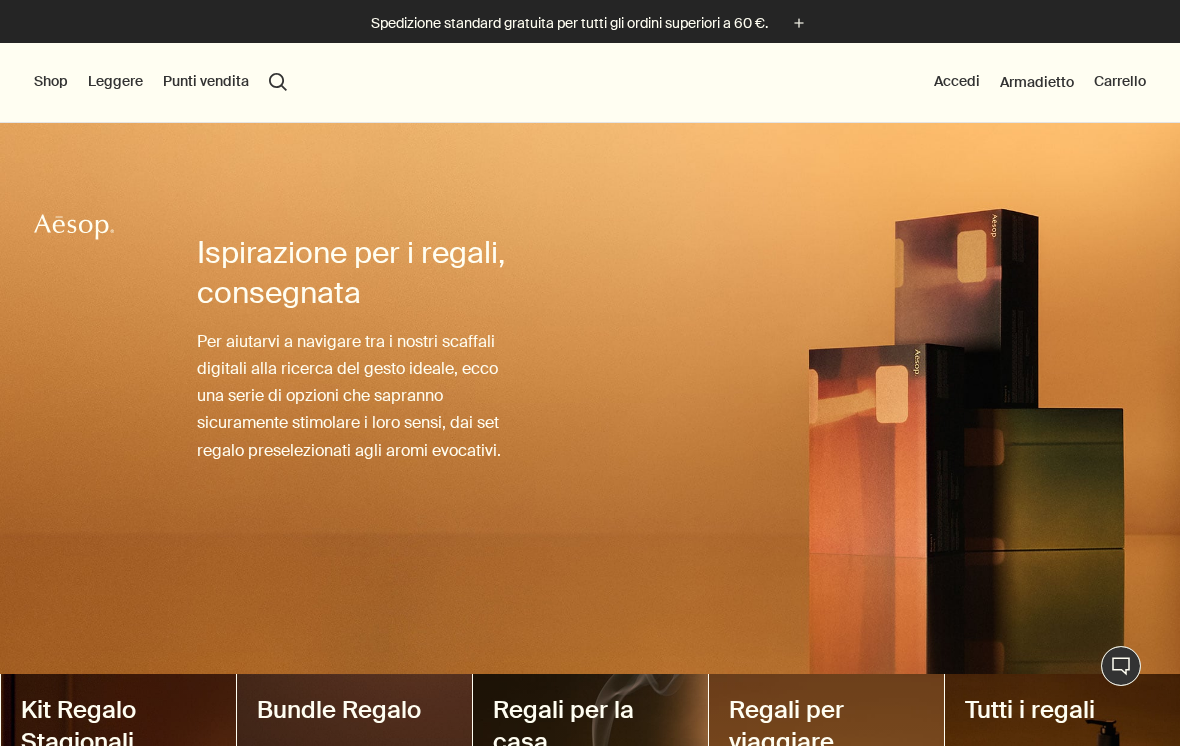 scroll, scrollTop: 0, scrollLeft: 0, axis: both 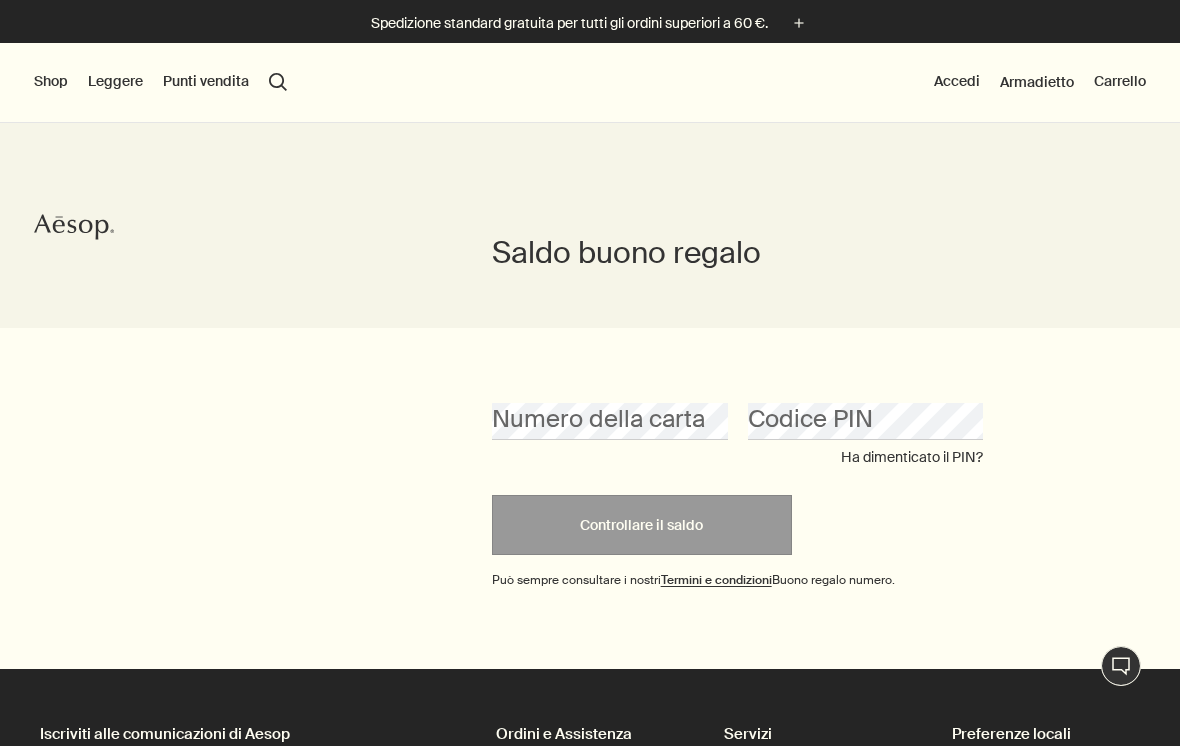 click on "Shop" at bounding box center [51, 82] 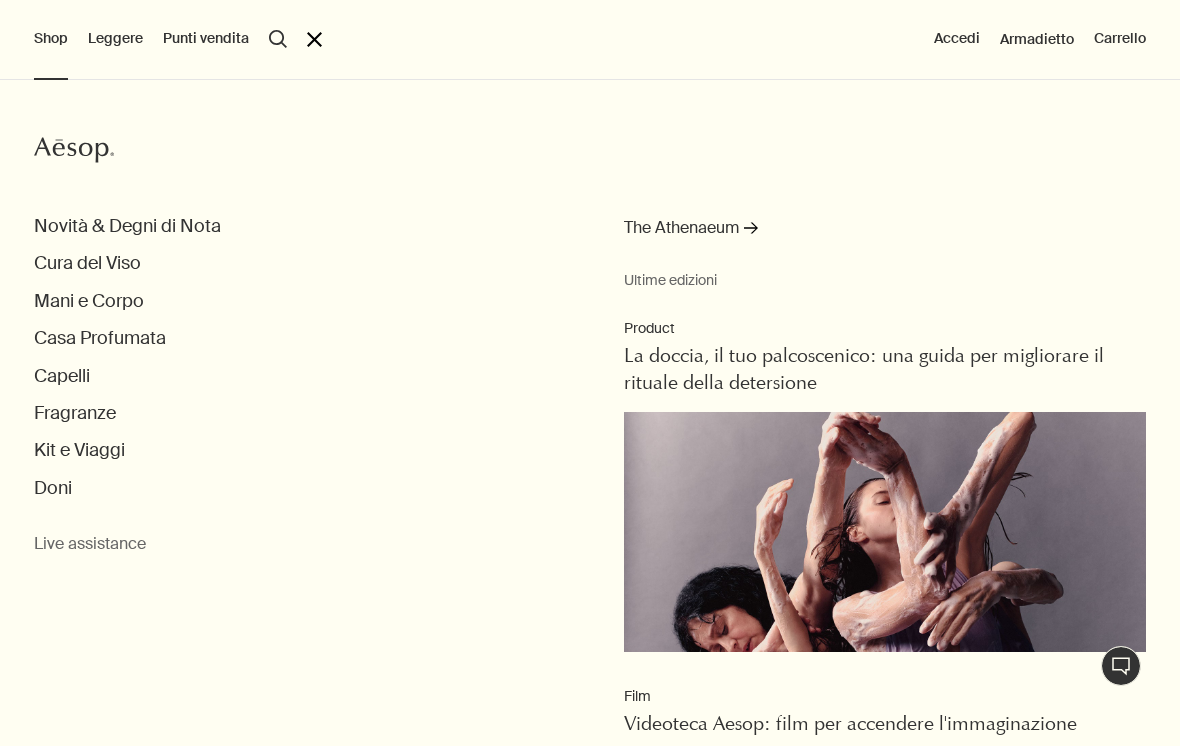 scroll, scrollTop: 0, scrollLeft: 0, axis: both 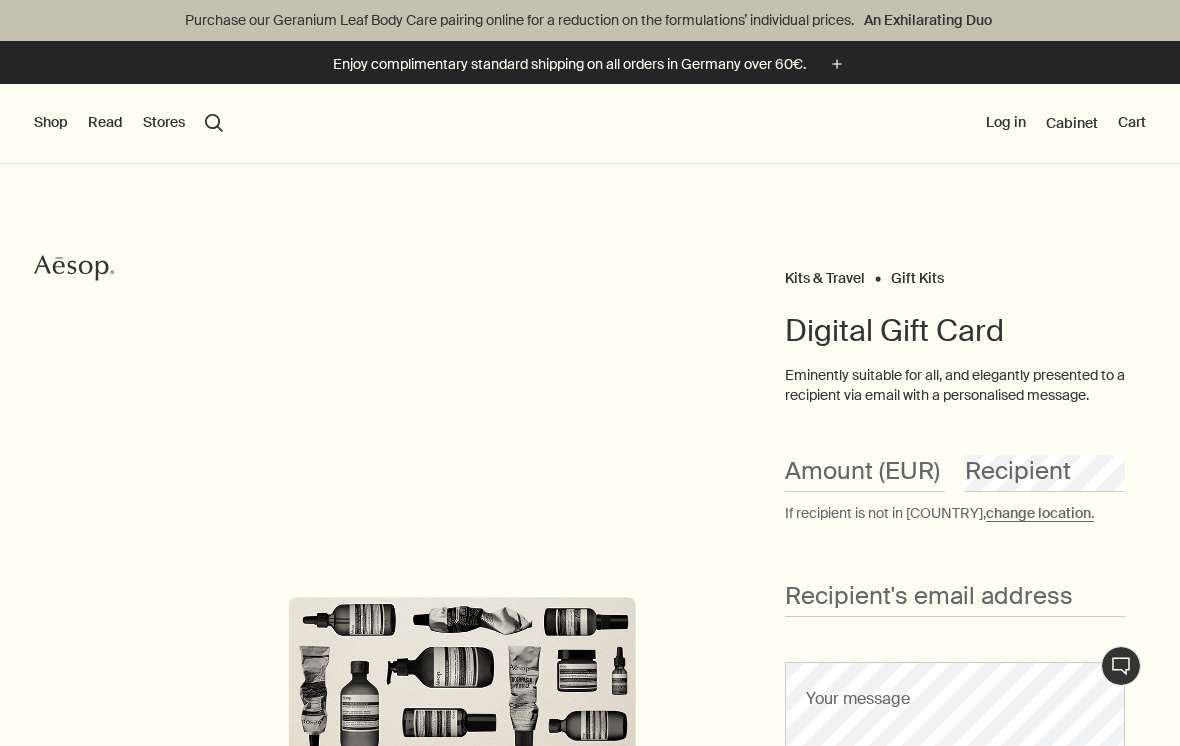click on "change location" at bounding box center [1038, 513] 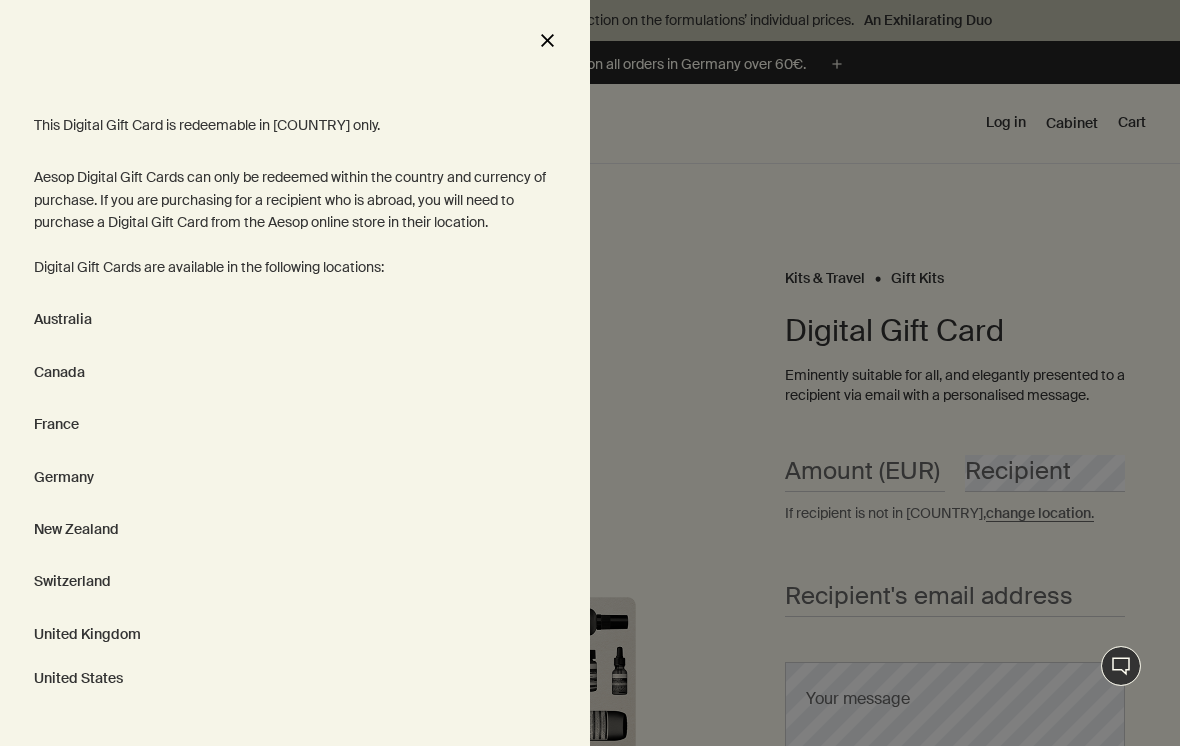 scroll, scrollTop: 0, scrollLeft: 0, axis: both 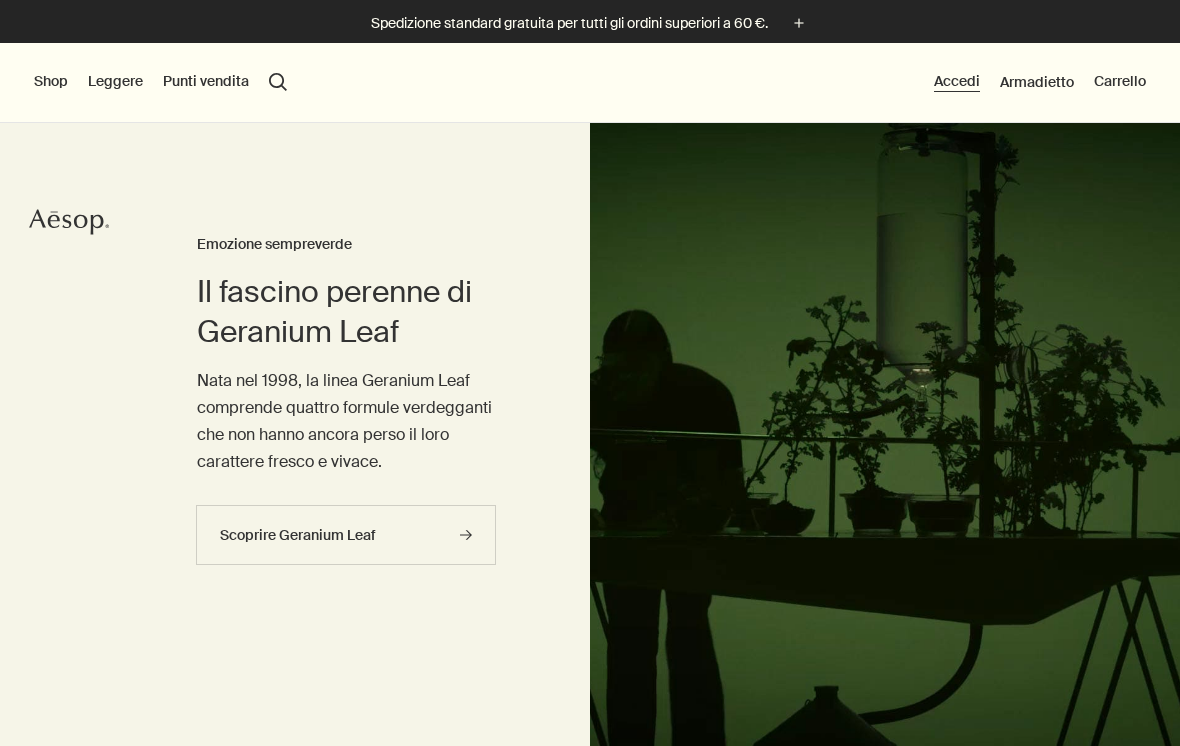 click on "Accedi" at bounding box center [957, 82] 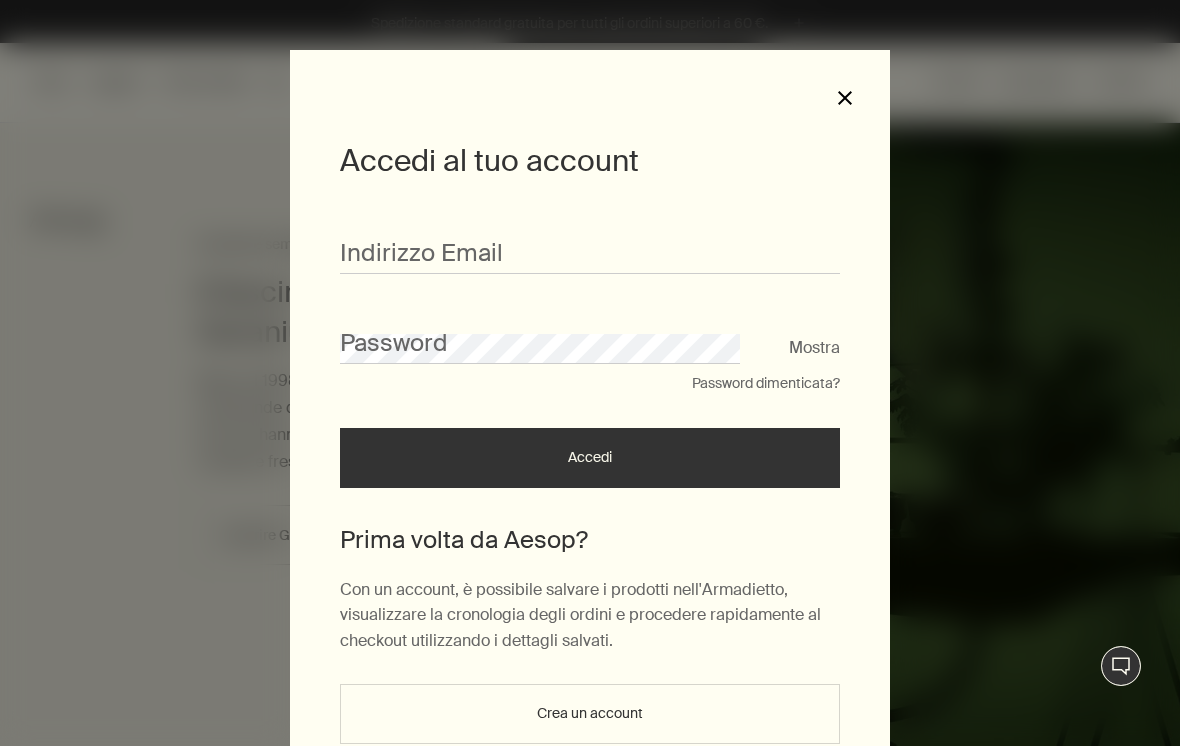 click on "close" at bounding box center [845, 98] 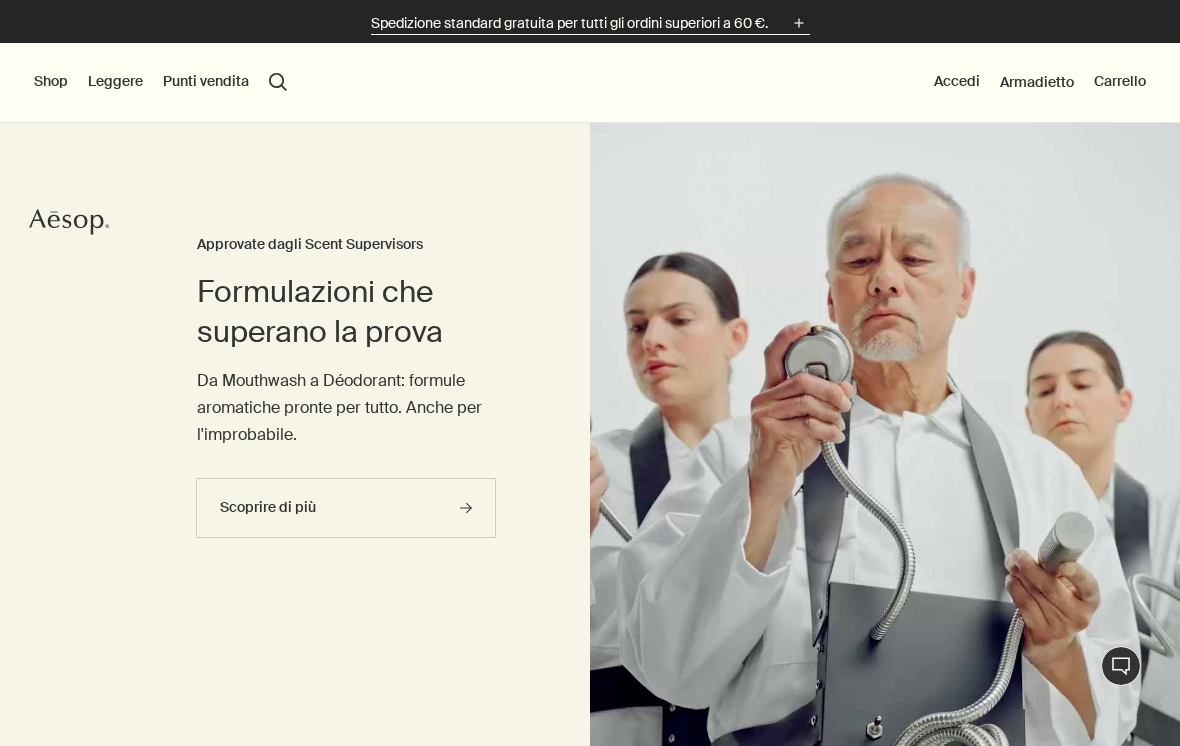 click on "plus" 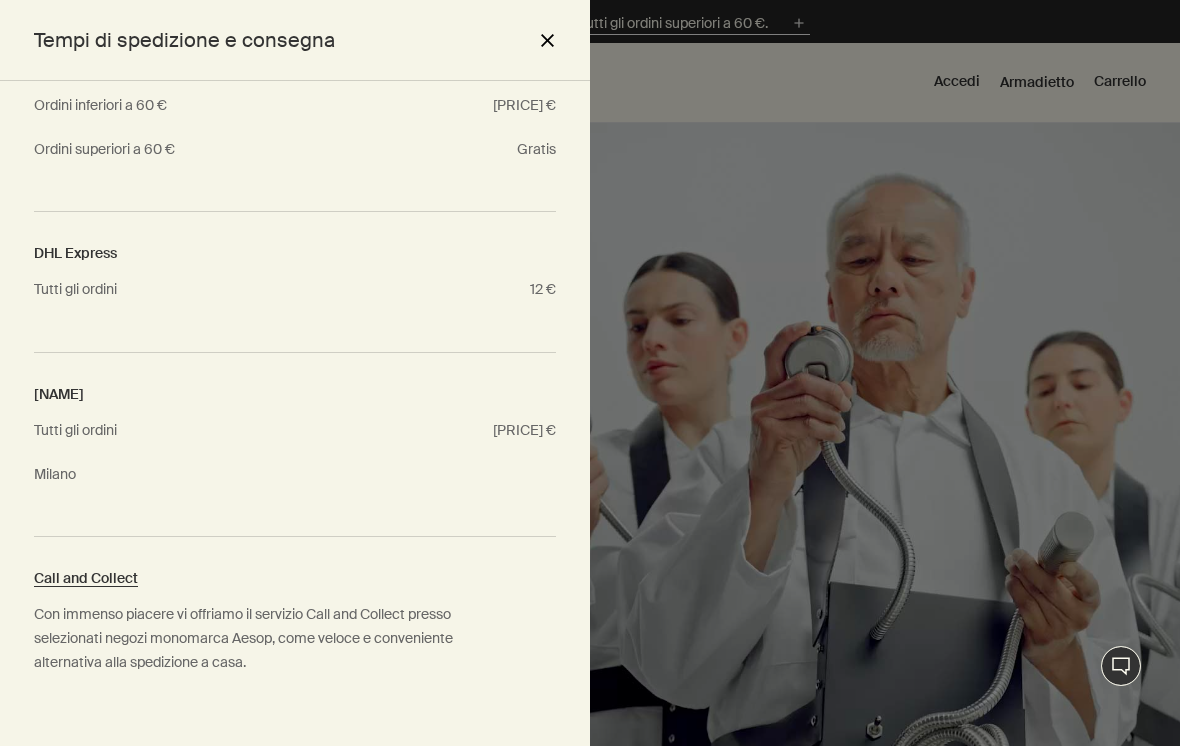 scroll, scrollTop: 115, scrollLeft: 0, axis: vertical 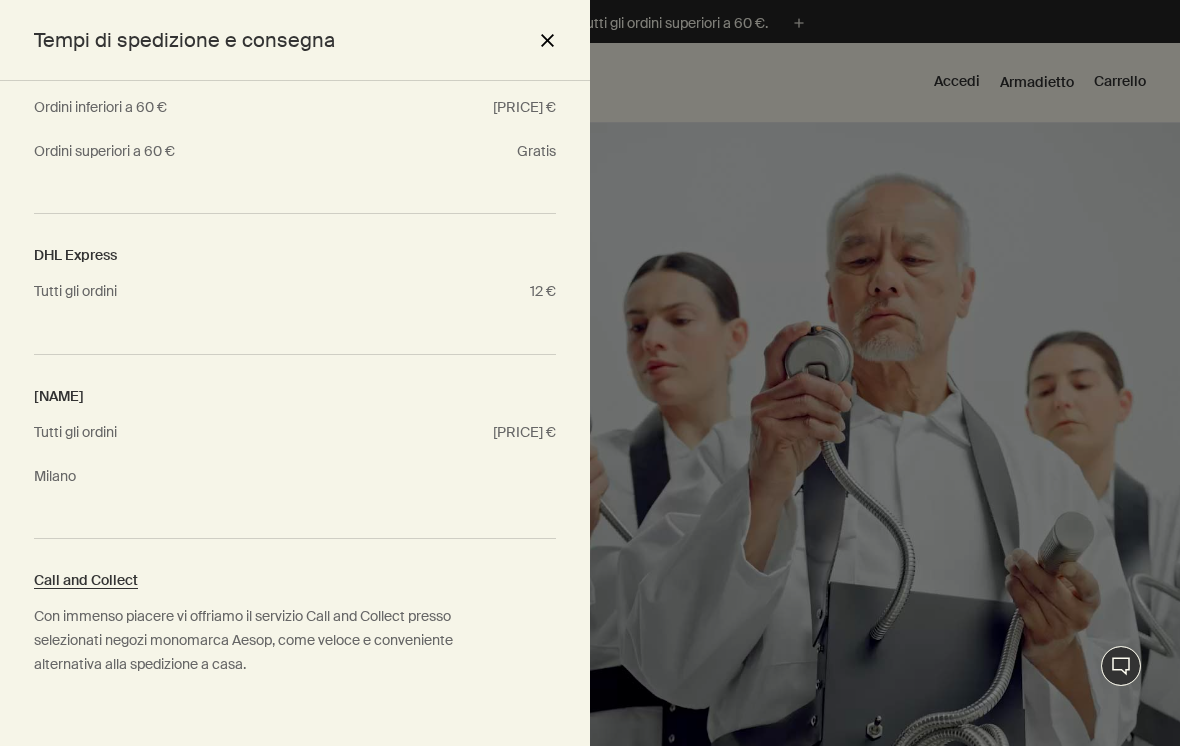 click at bounding box center [590, 373] 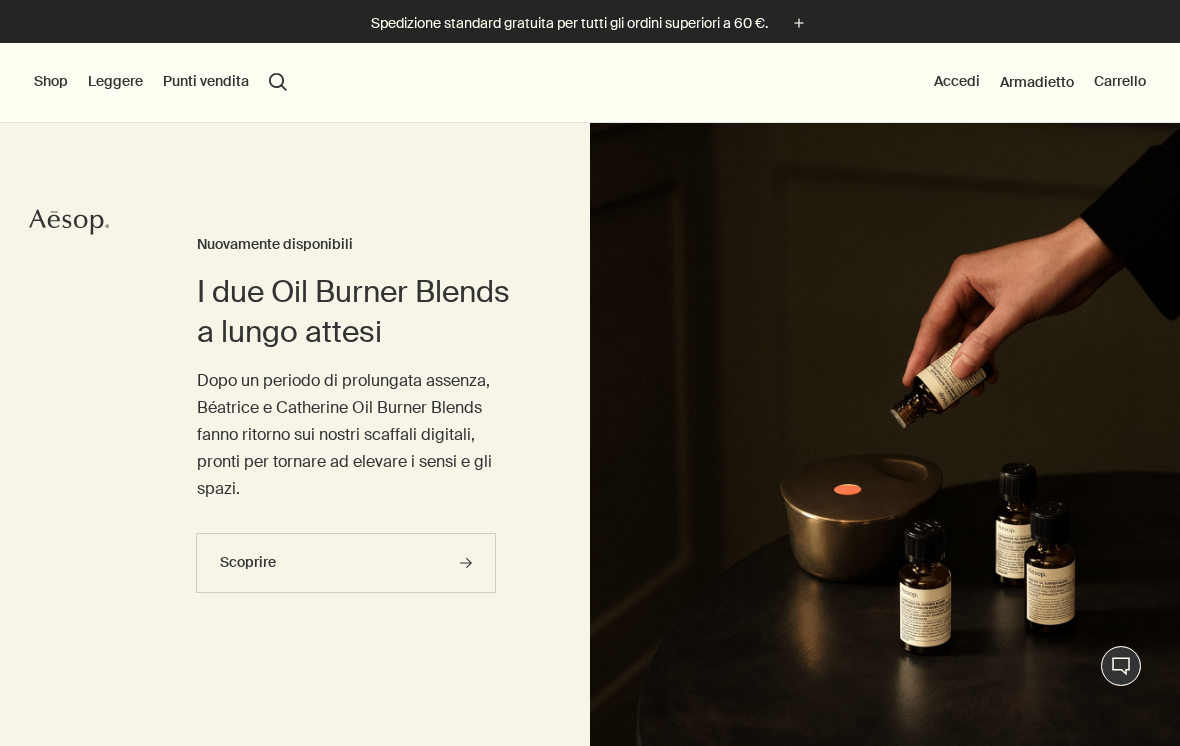 click on "Punti vendita" at bounding box center (206, 82) 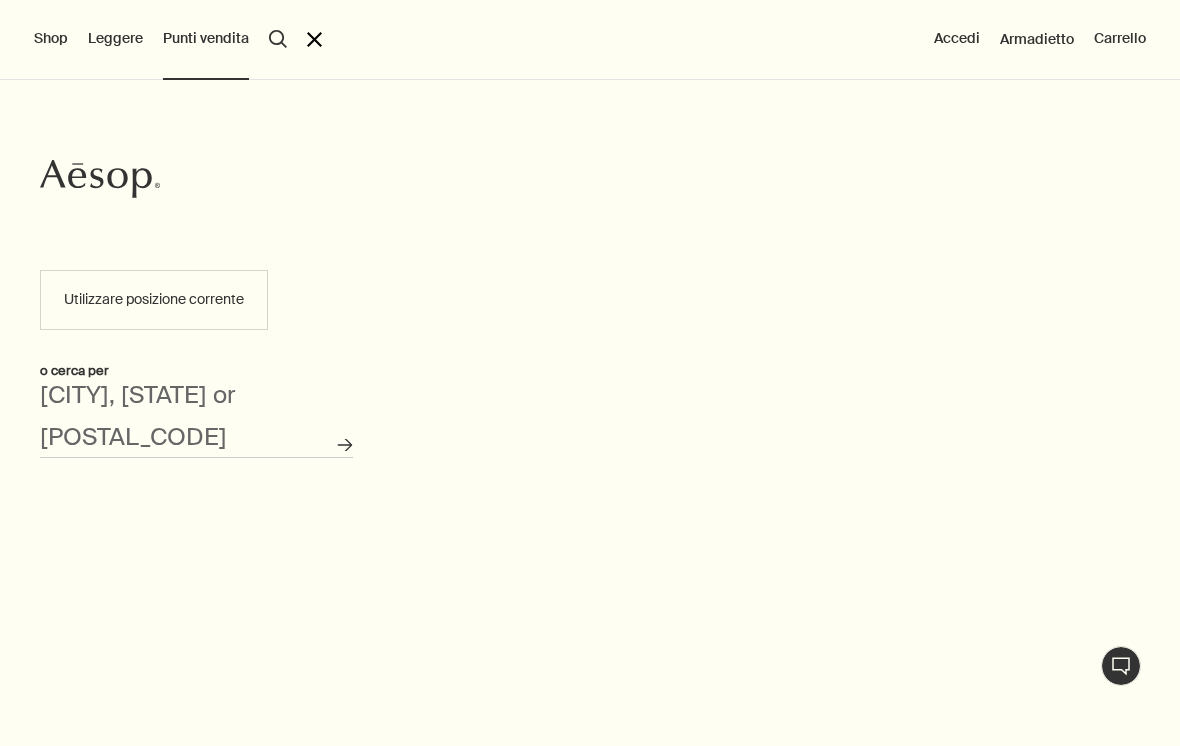 click on "Utilizzare posizione corrente" at bounding box center [154, 300] 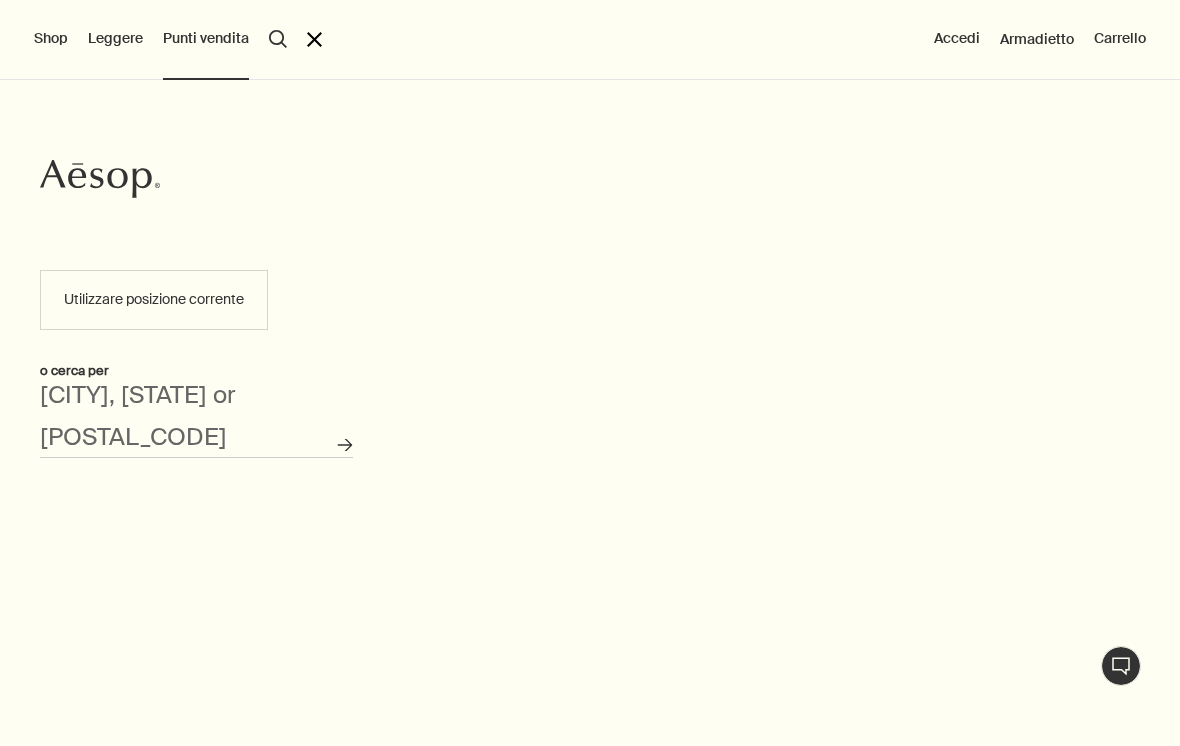 click on "Utilizzare posizione corrente" at bounding box center (154, 300) 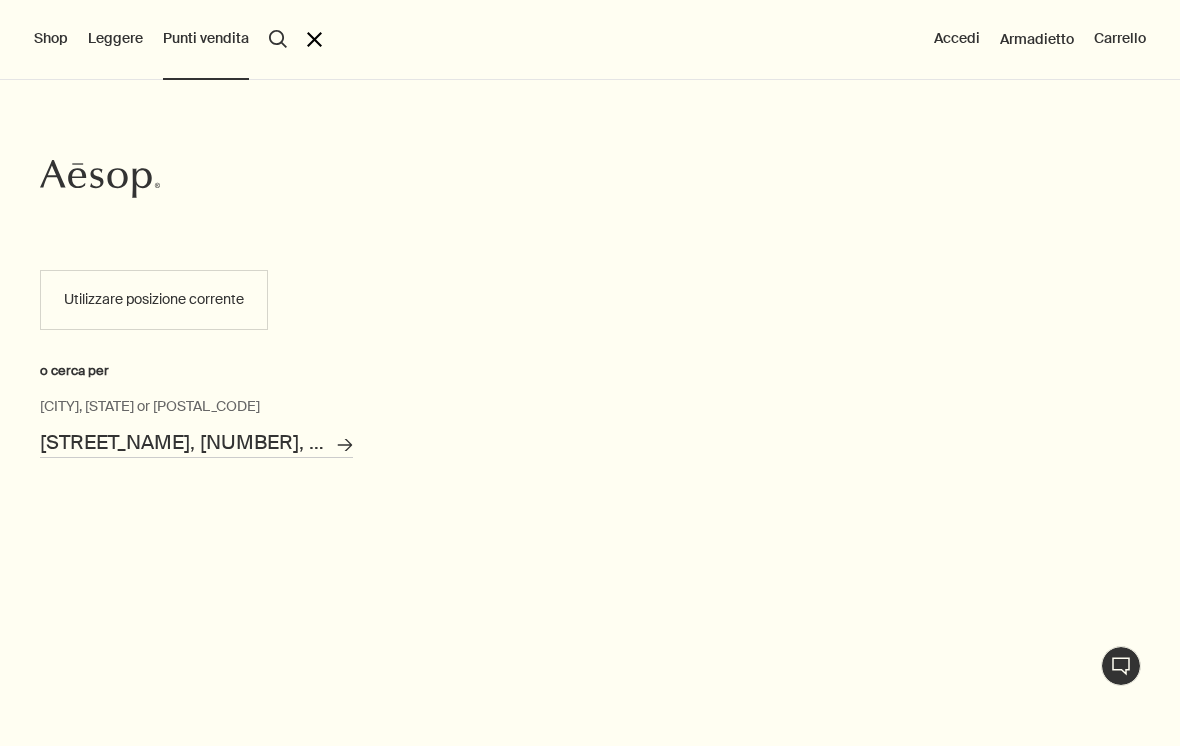 click on "SP111, 22, 97100 Ragusa RG, Italia" at bounding box center (196, 442) 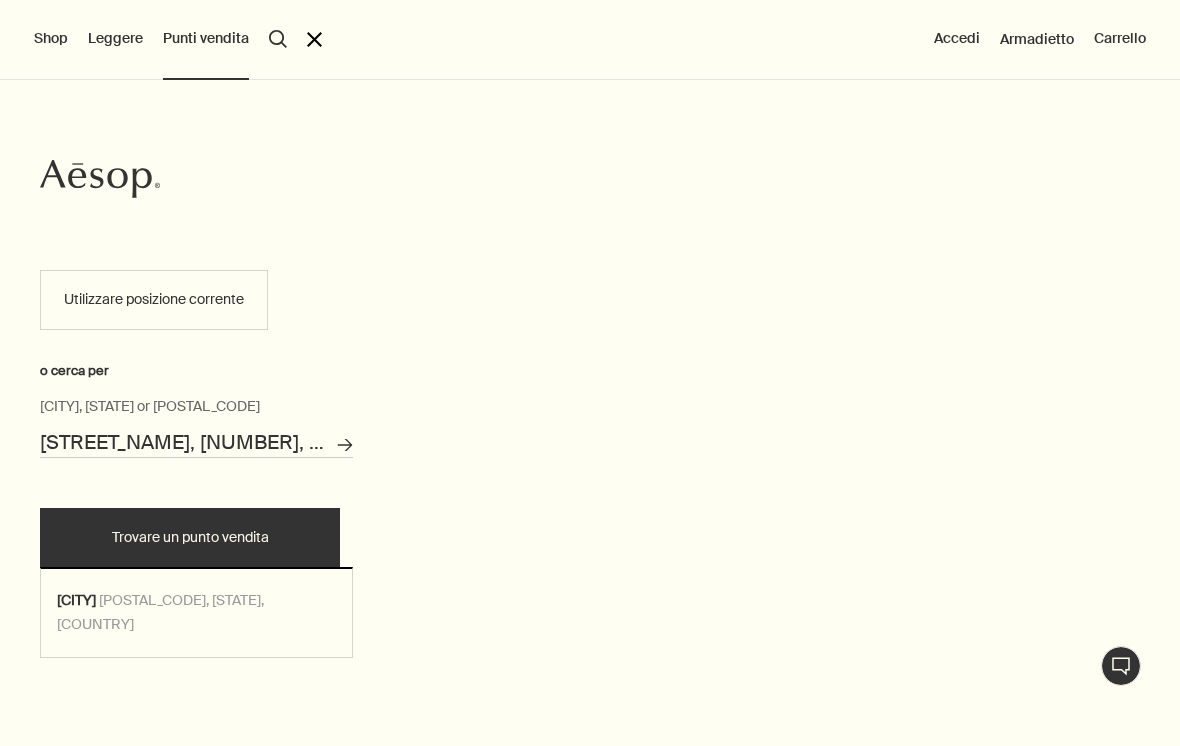 click on "Trovare un punto vendita" at bounding box center (190, 538) 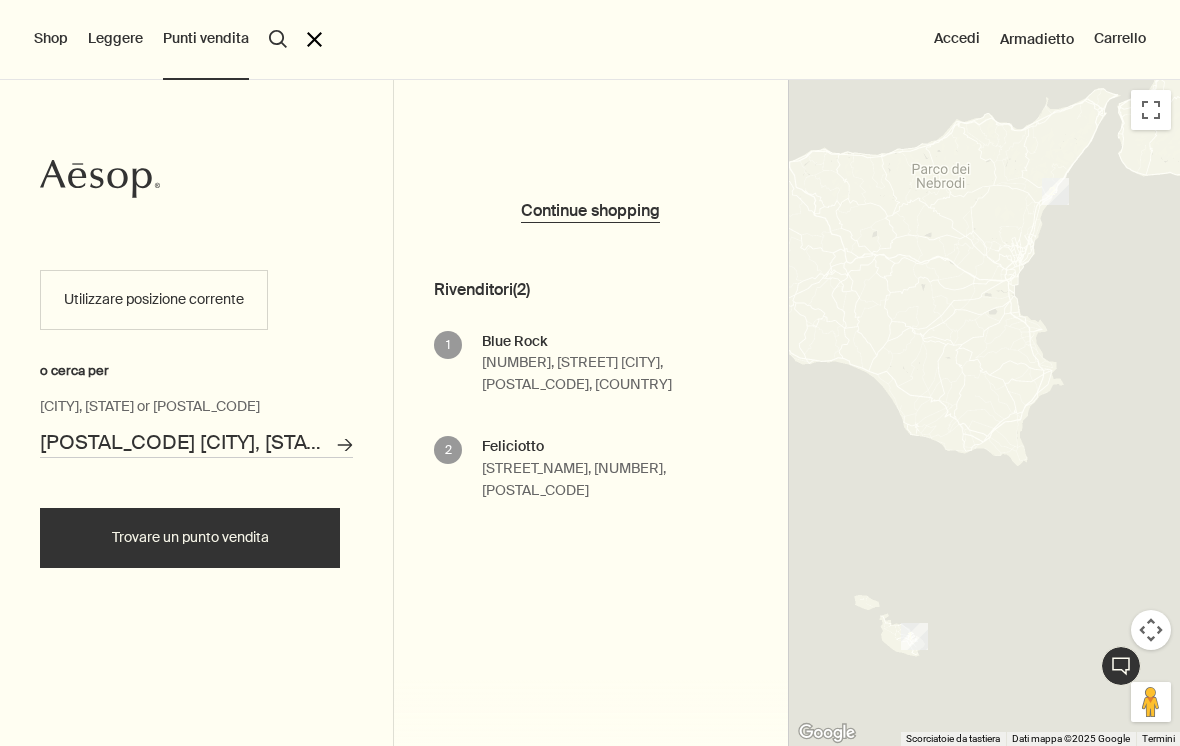 click on "Shop Leggere Punti vendita search Cercare close Accedi Armadietto Carrello" at bounding box center (590, 0) 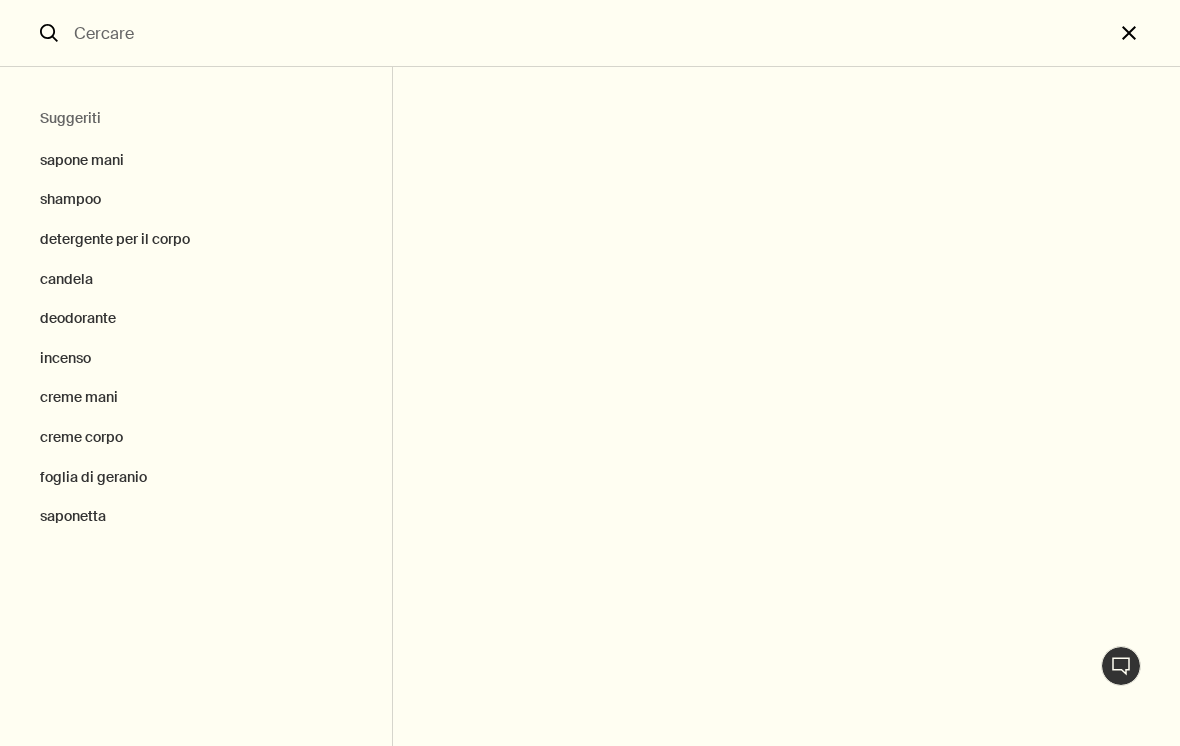 click on "close" at bounding box center (1147, 33) 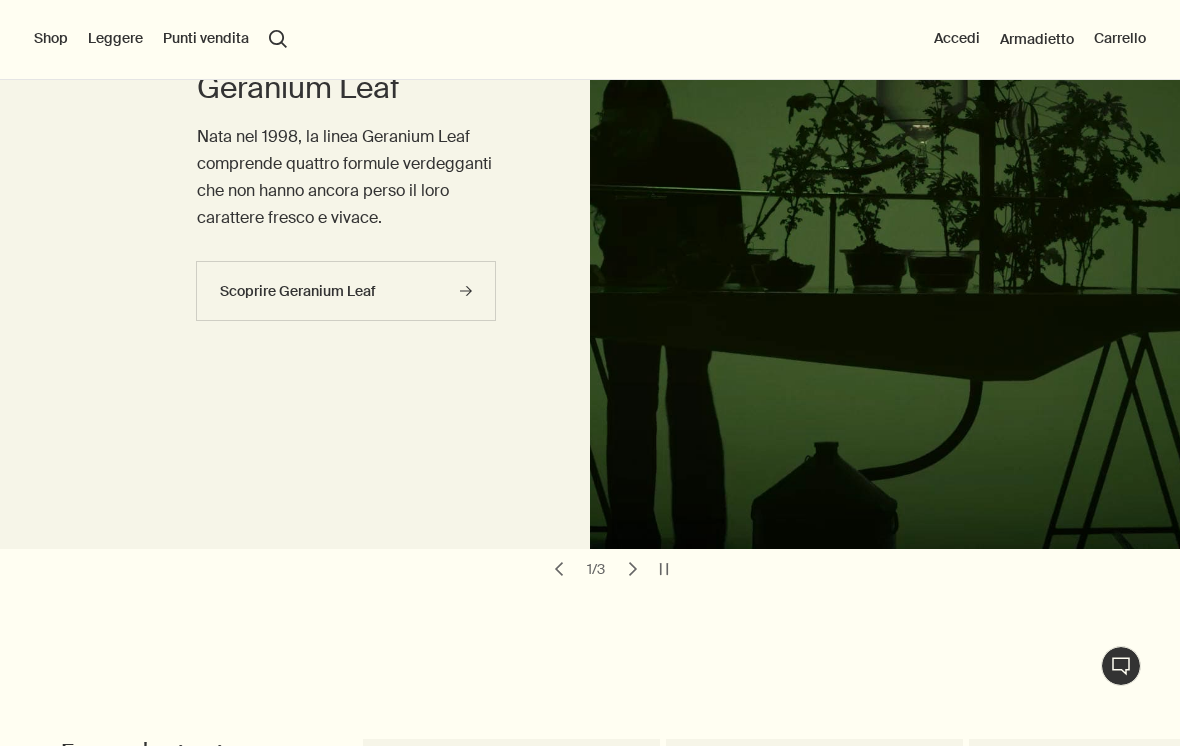 scroll, scrollTop: 0, scrollLeft: 0, axis: both 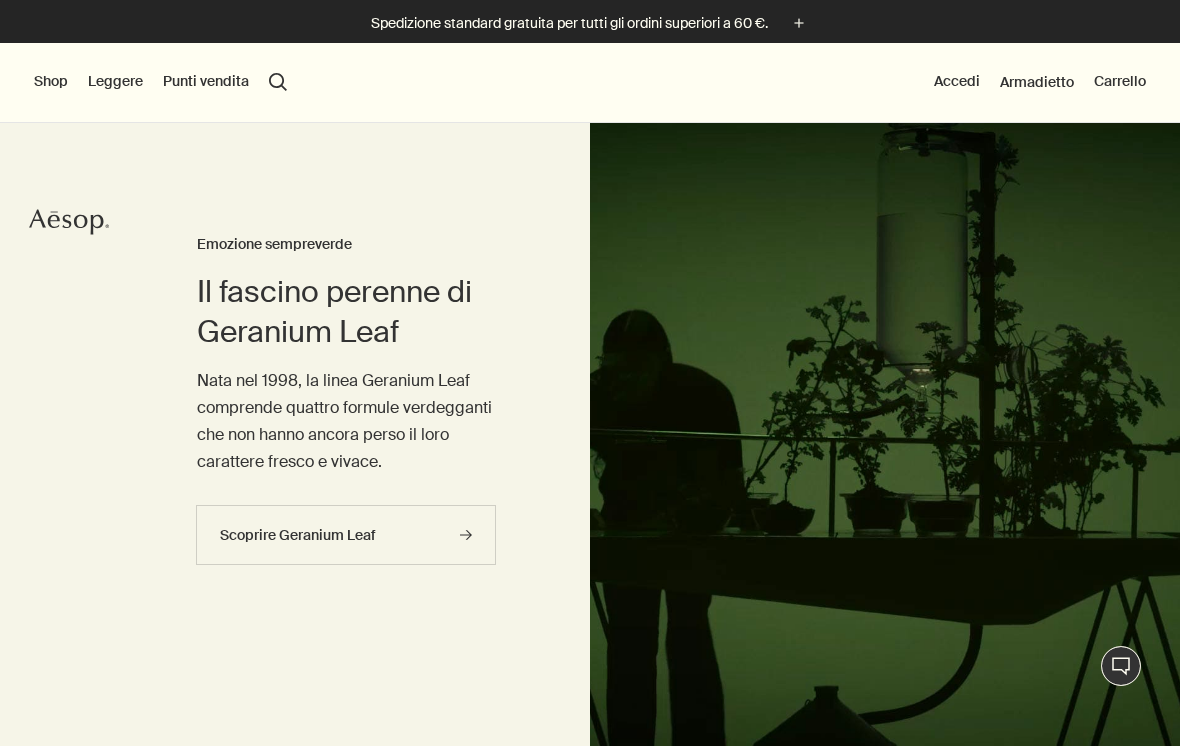 click on "Shop" at bounding box center [51, 82] 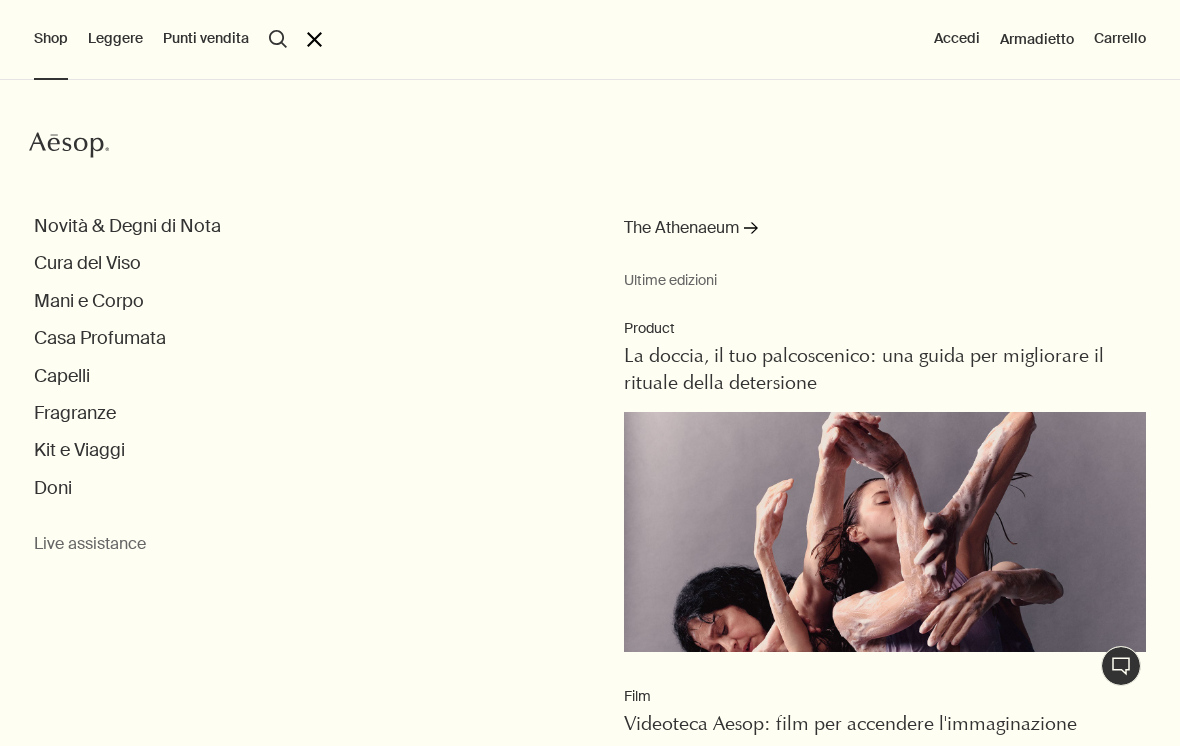 click on "Doni" at bounding box center (607, 488) 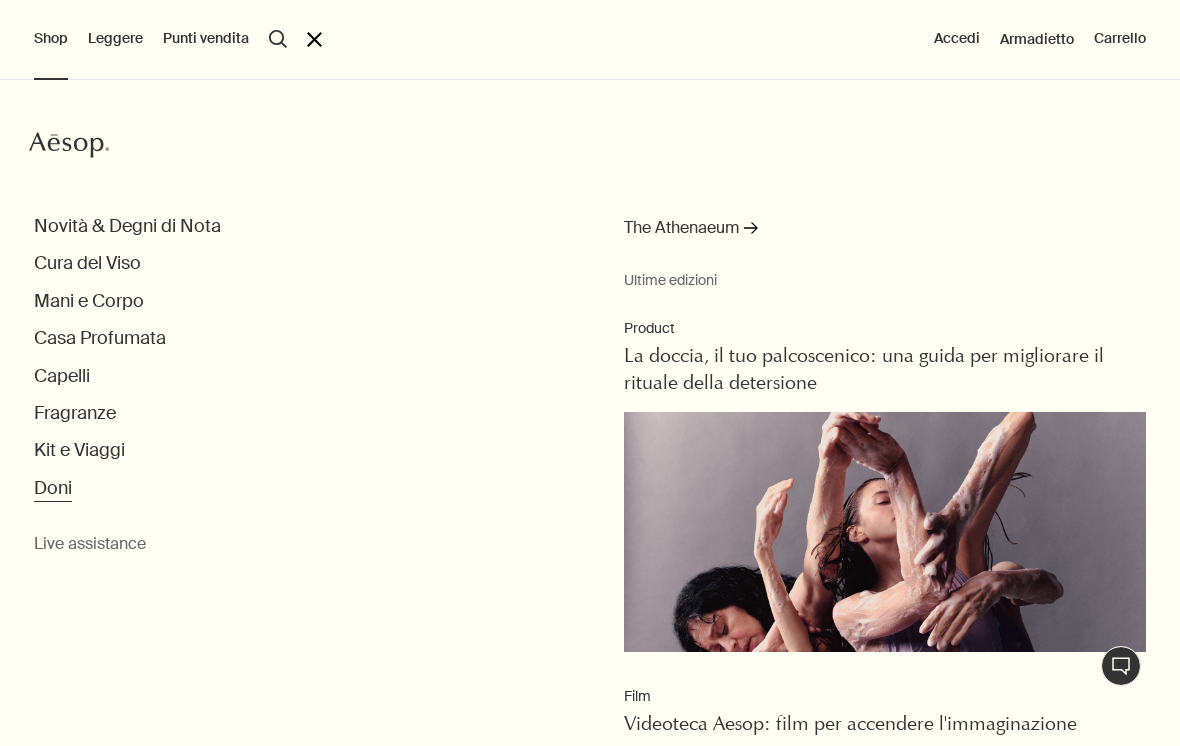 click on "Doni" at bounding box center [53, 488] 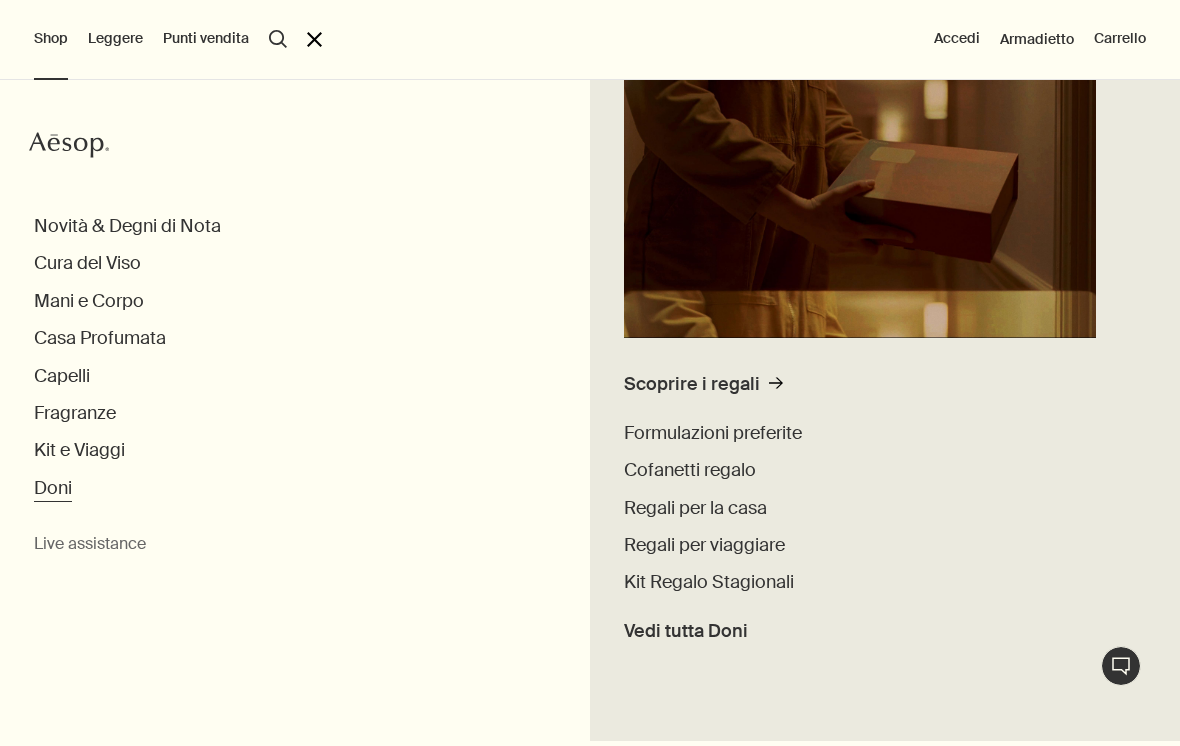 scroll, scrollTop: 240, scrollLeft: 0, axis: vertical 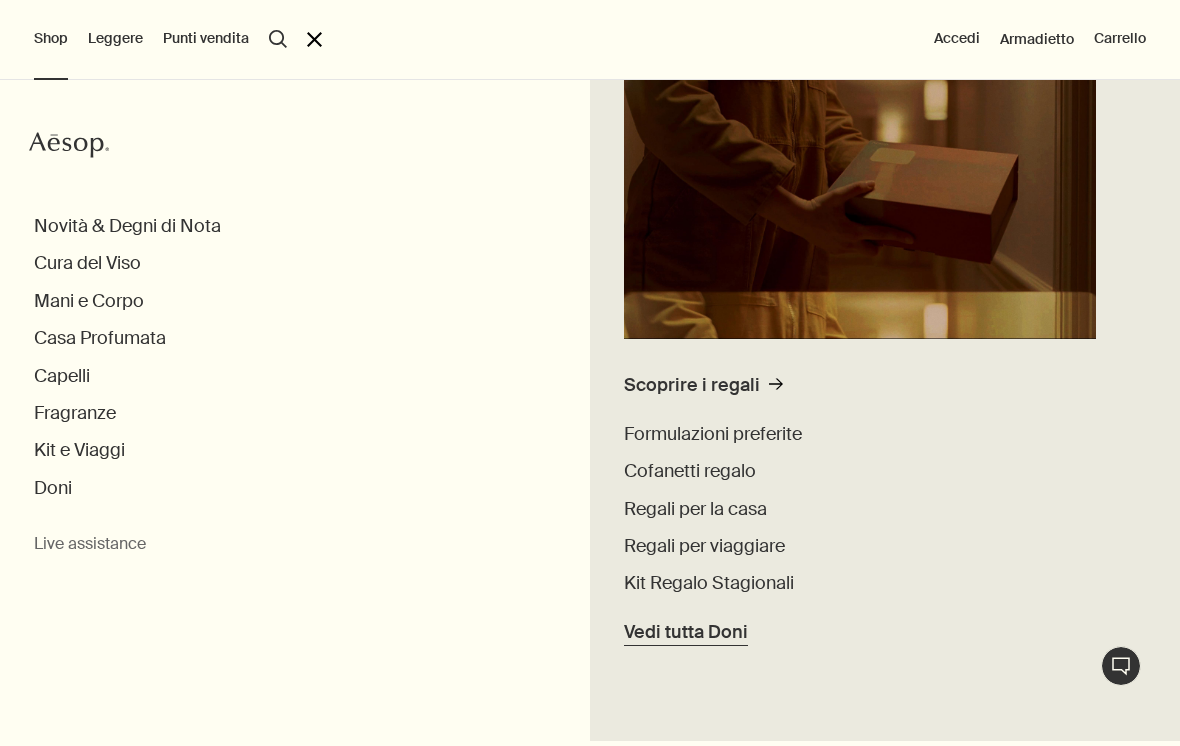 click on "Vedi tutta Doni" at bounding box center [686, 632] 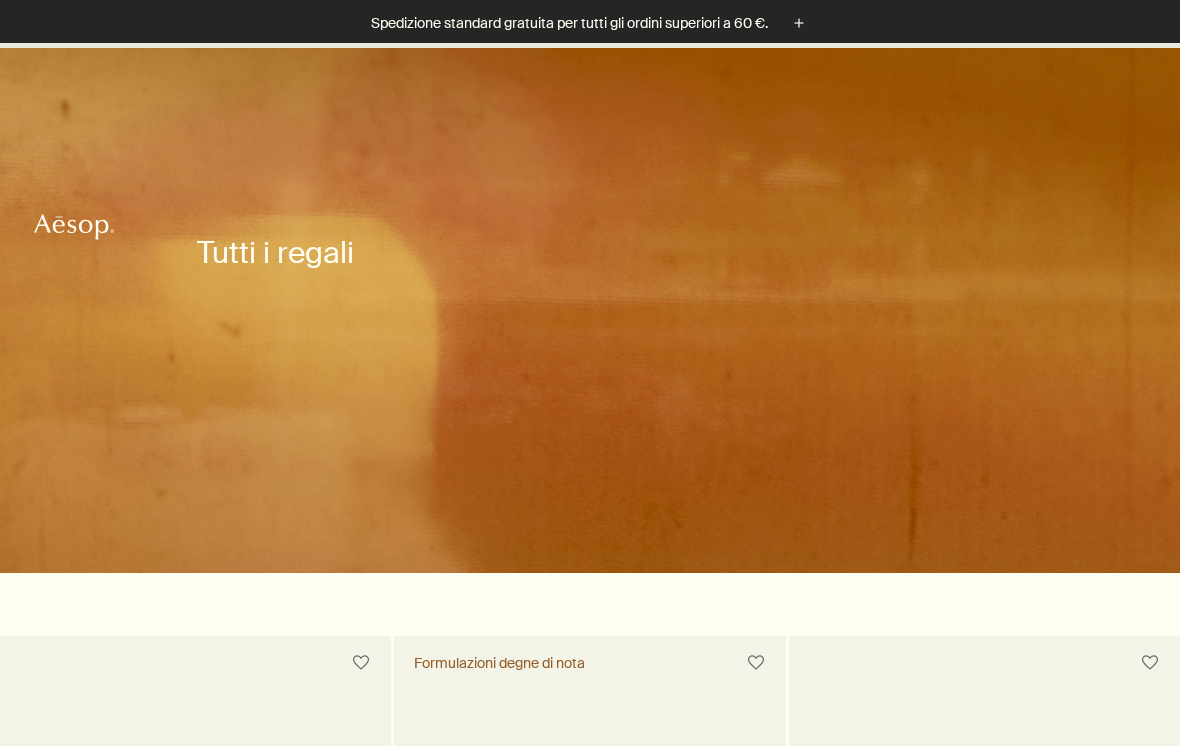 scroll, scrollTop: 782, scrollLeft: 0, axis: vertical 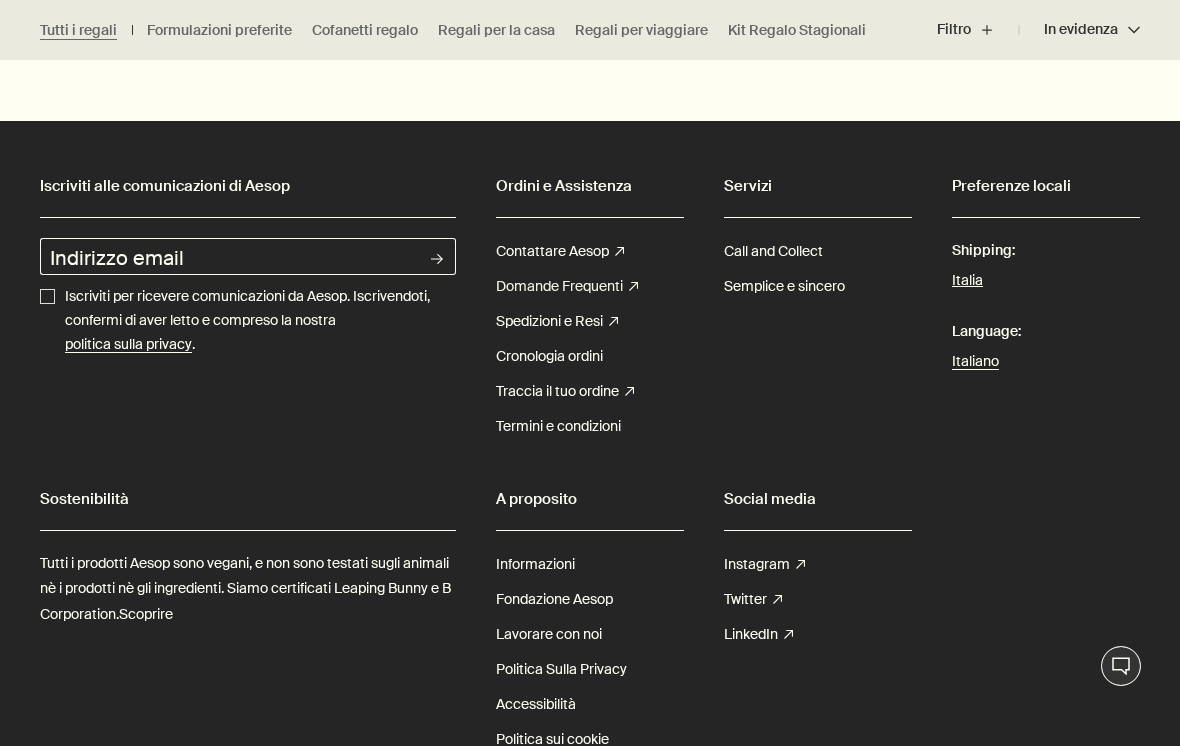 click on "Domande Frequenti   rightUpArrow" at bounding box center (567, 286) 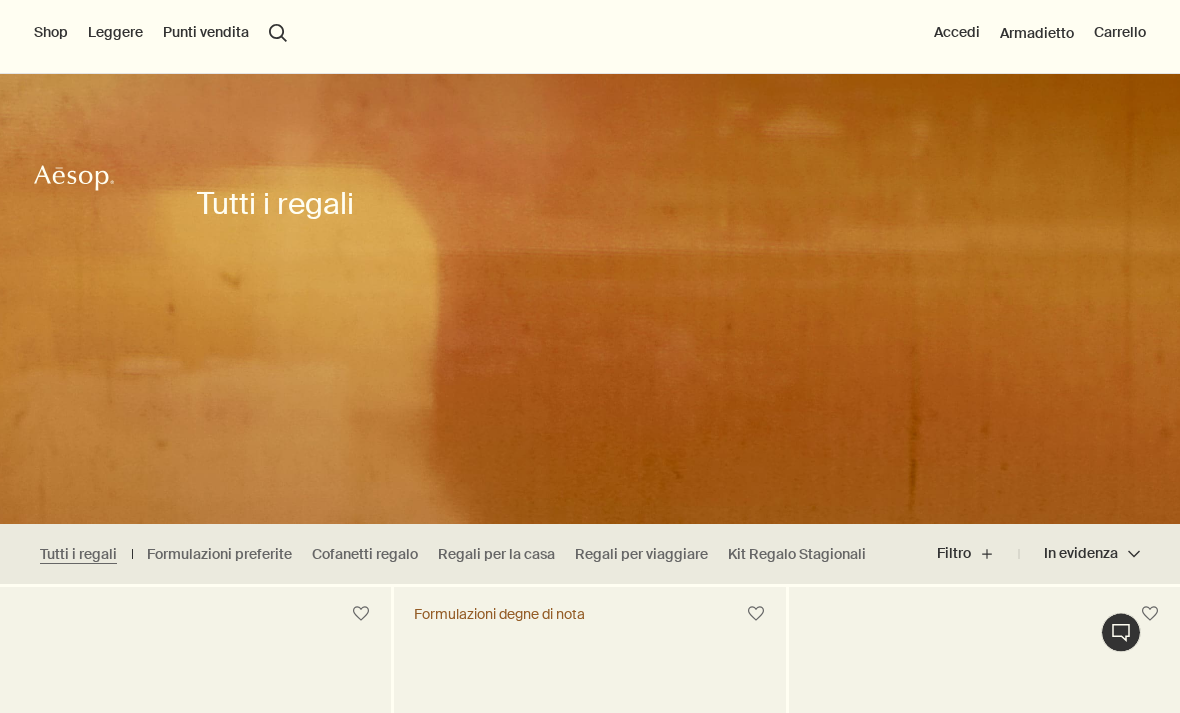 scroll, scrollTop: 0, scrollLeft: 0, axis: both 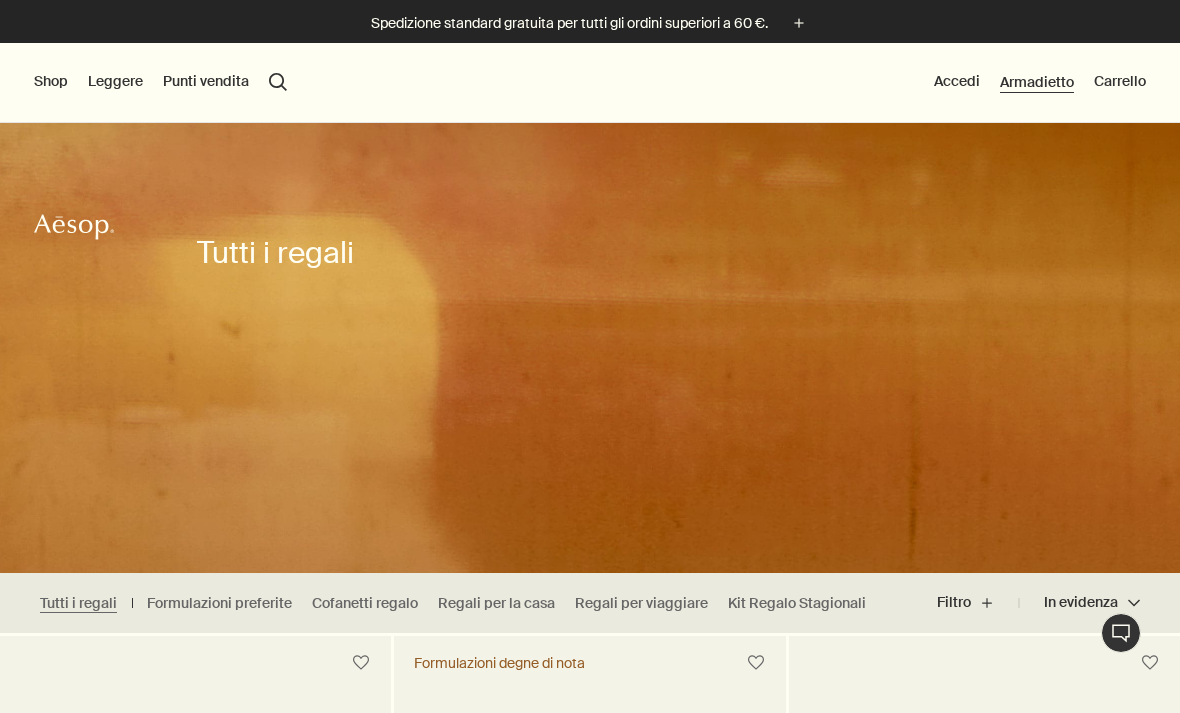 click on "Armadietto" at bounding box center [1037, 82] 